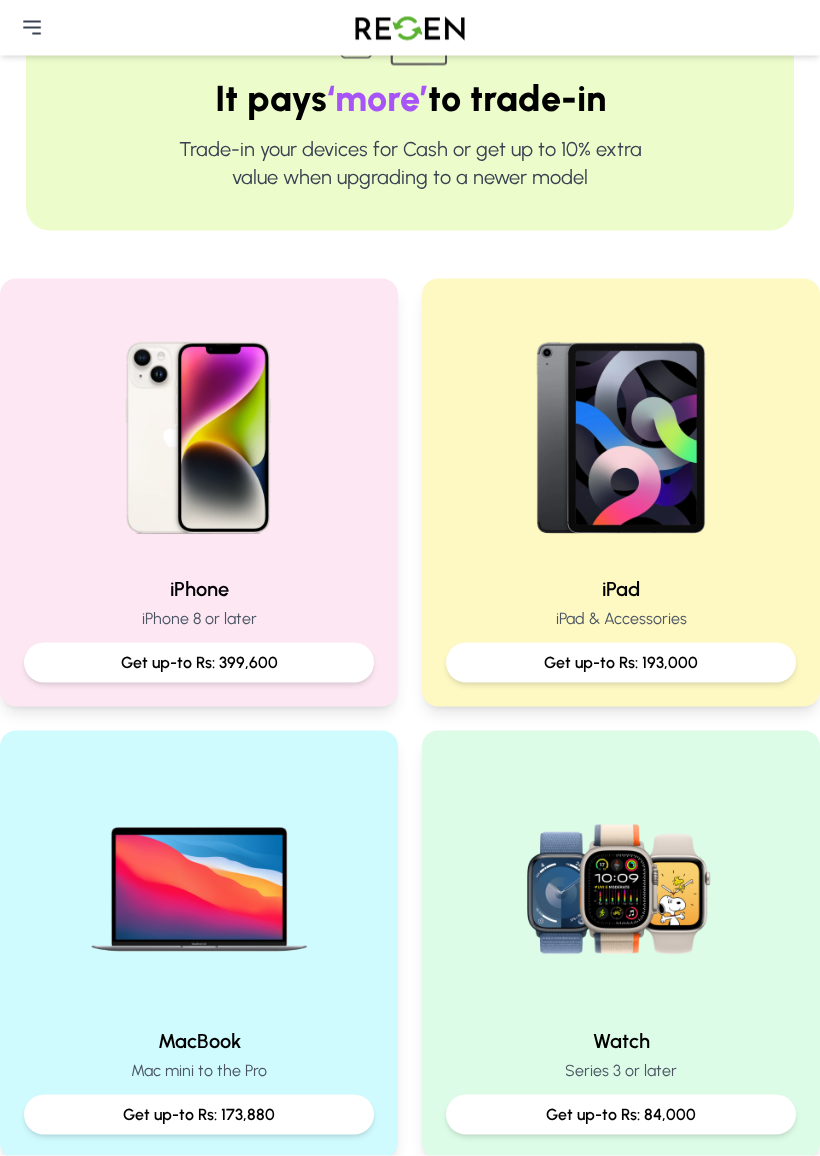 scroll, scrollTop: 202, scrollLeft: 0, axis: vertical 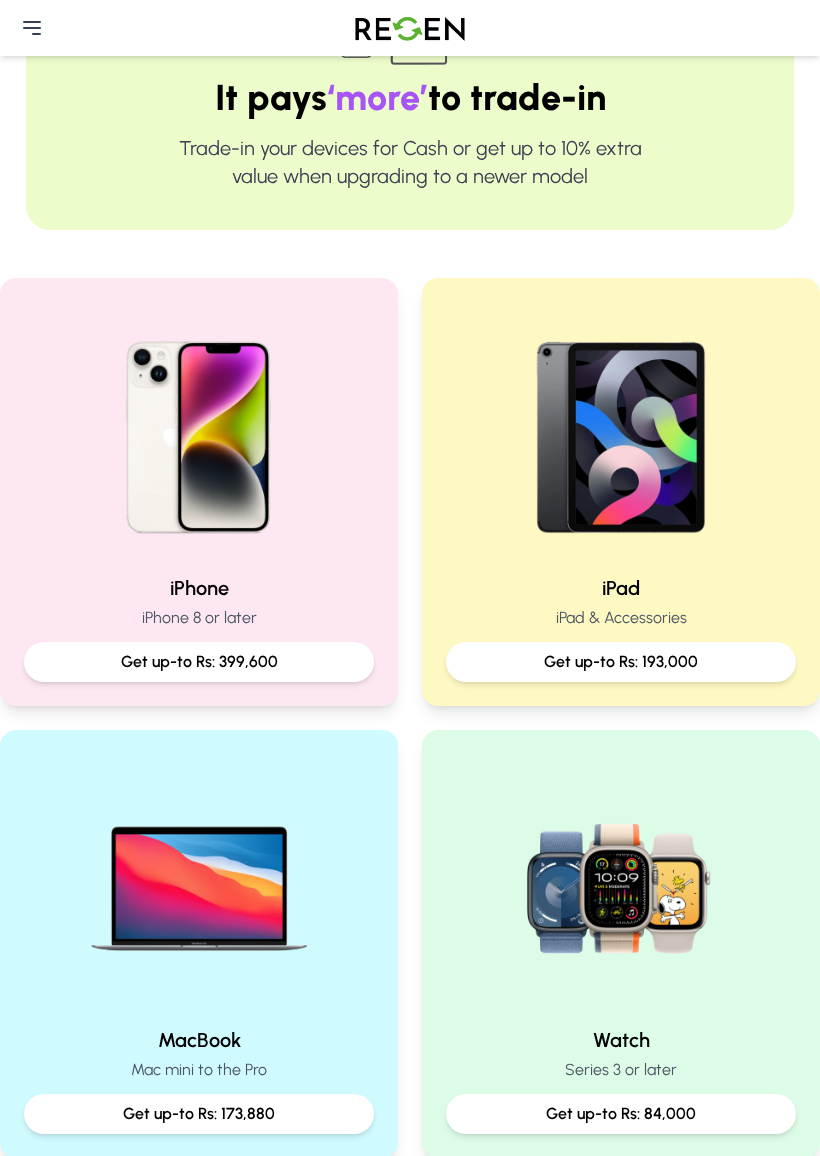 click on "Get up-to Rs: 193,000" at bounding box center (621, 662) 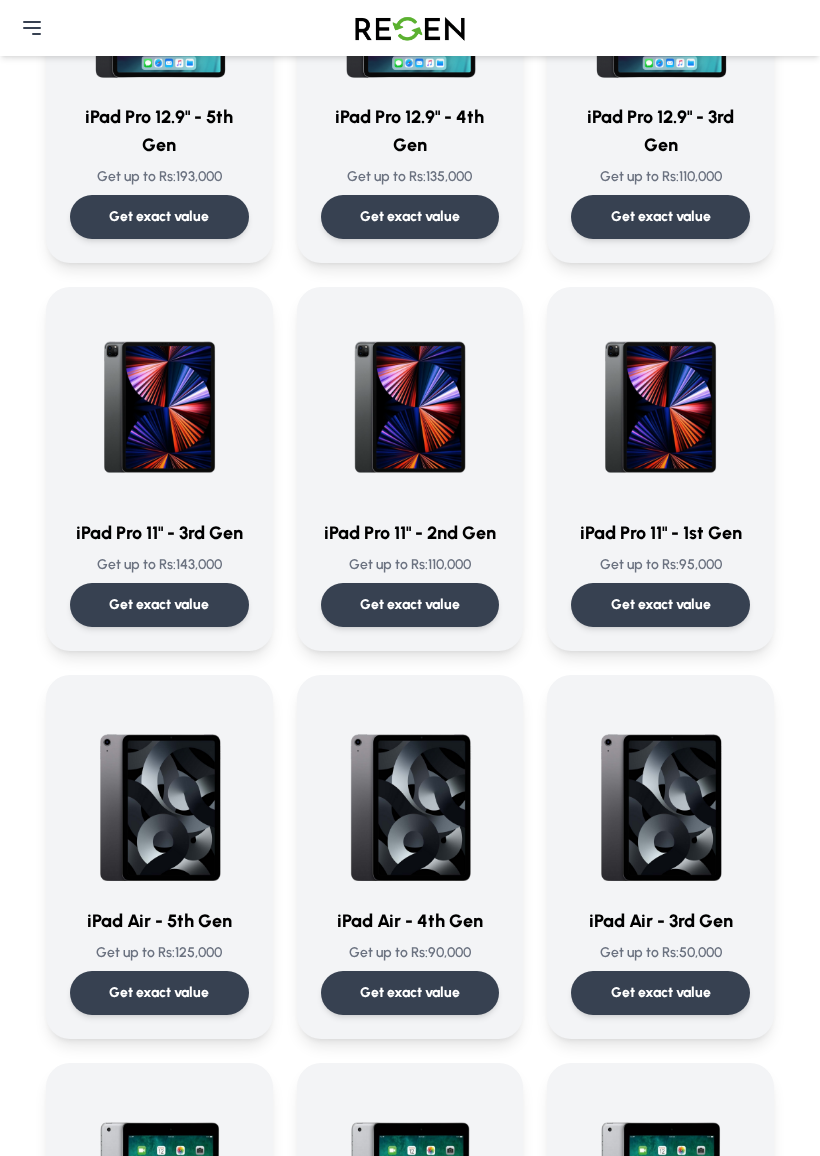 scroll, scrollTop: 340, scrollLeft: 0, axis: vertical 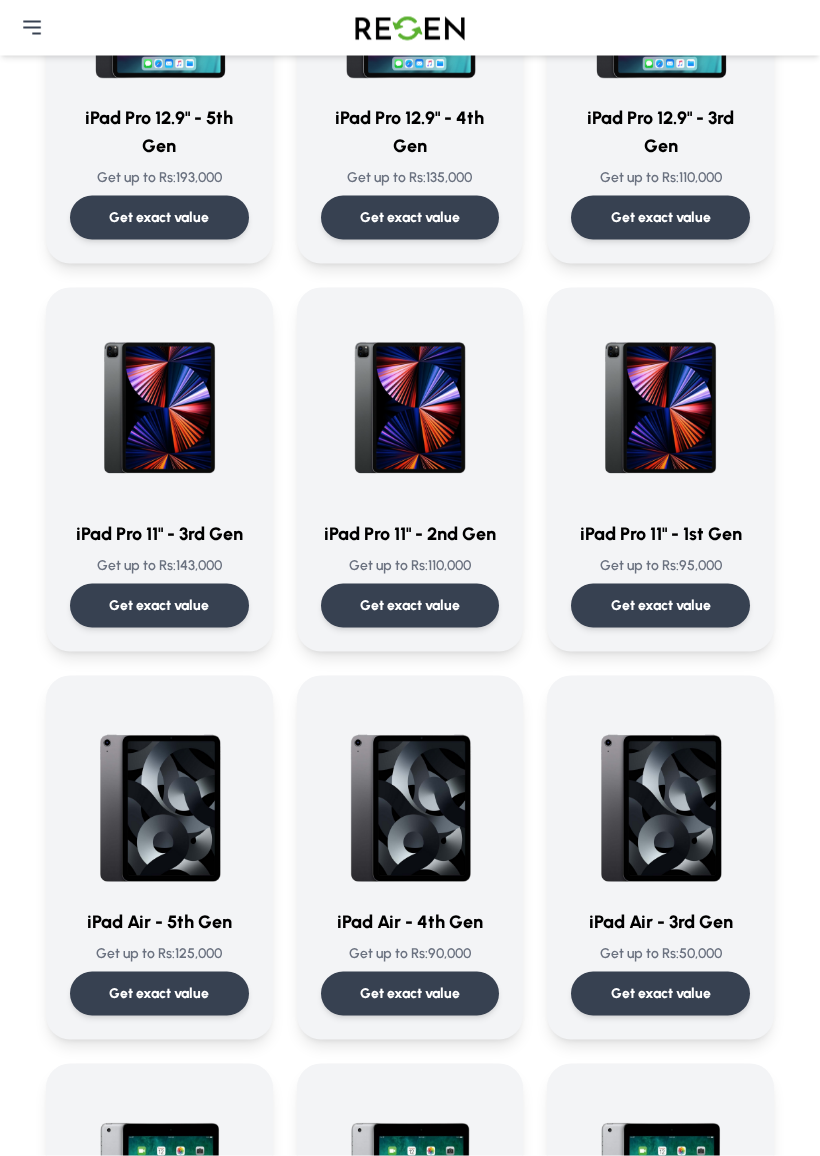 click on "Get exact value" at bounding box center (159, 994) 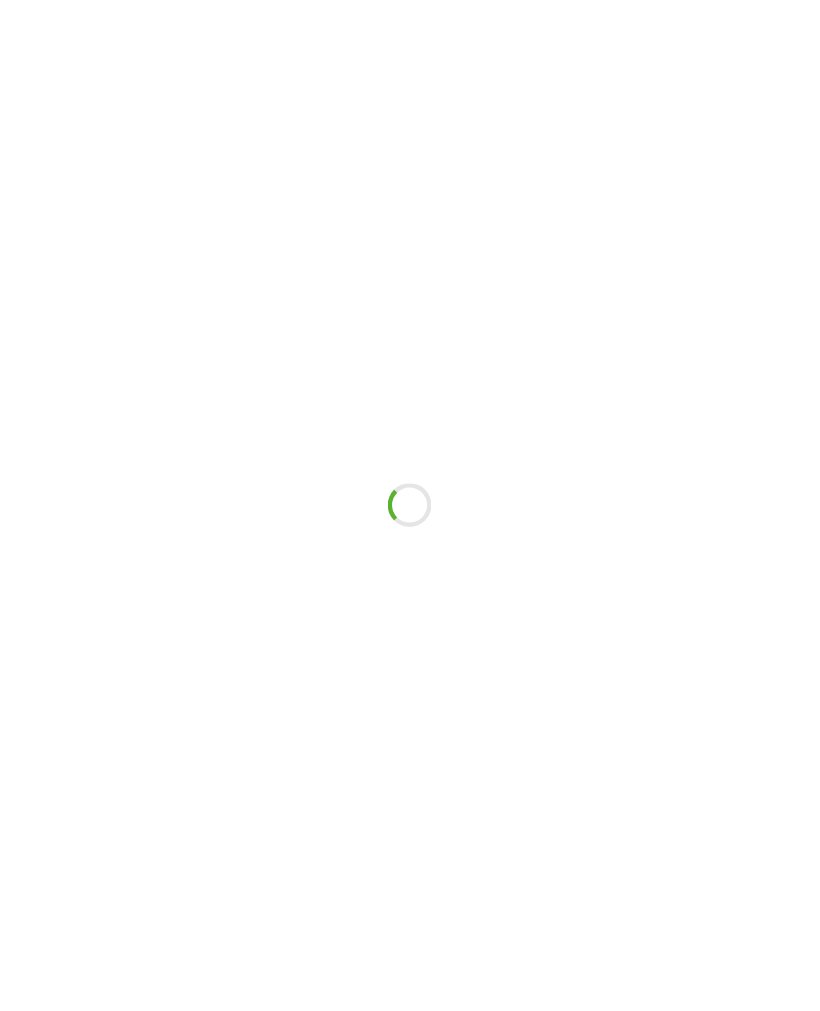 scroll, scrollTop: 0, scrollLeft: 0, axis: both 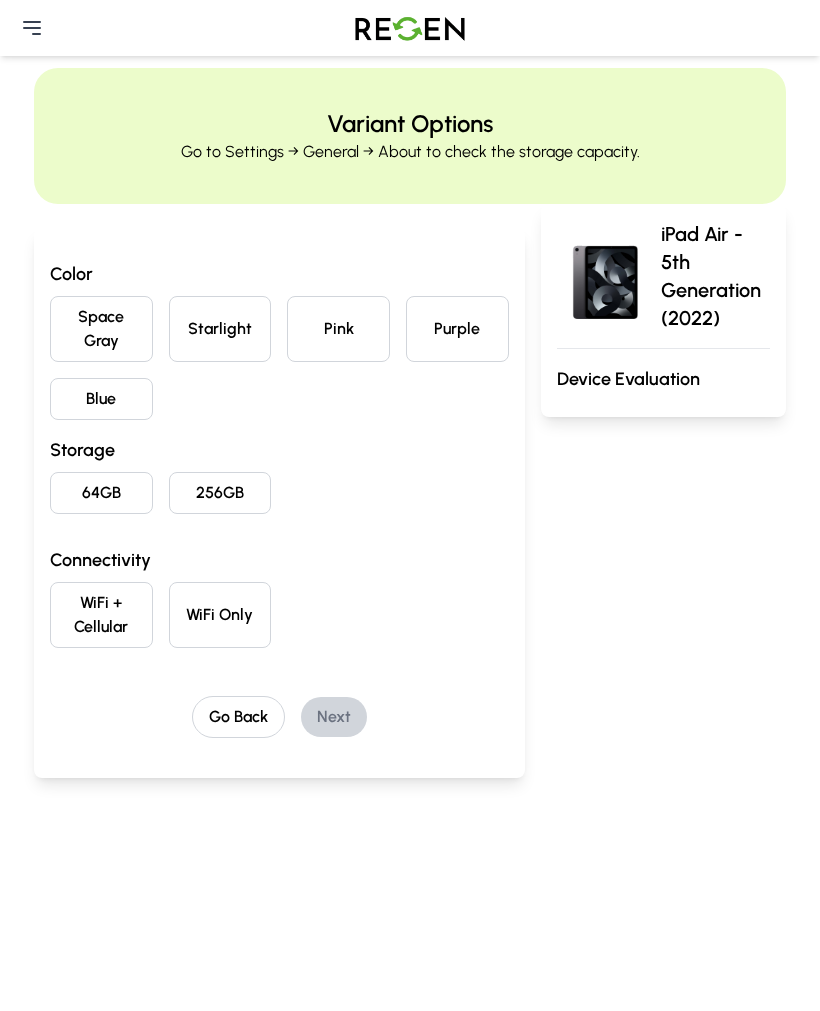 click on "Starlight" at bounding box center [220, 329] 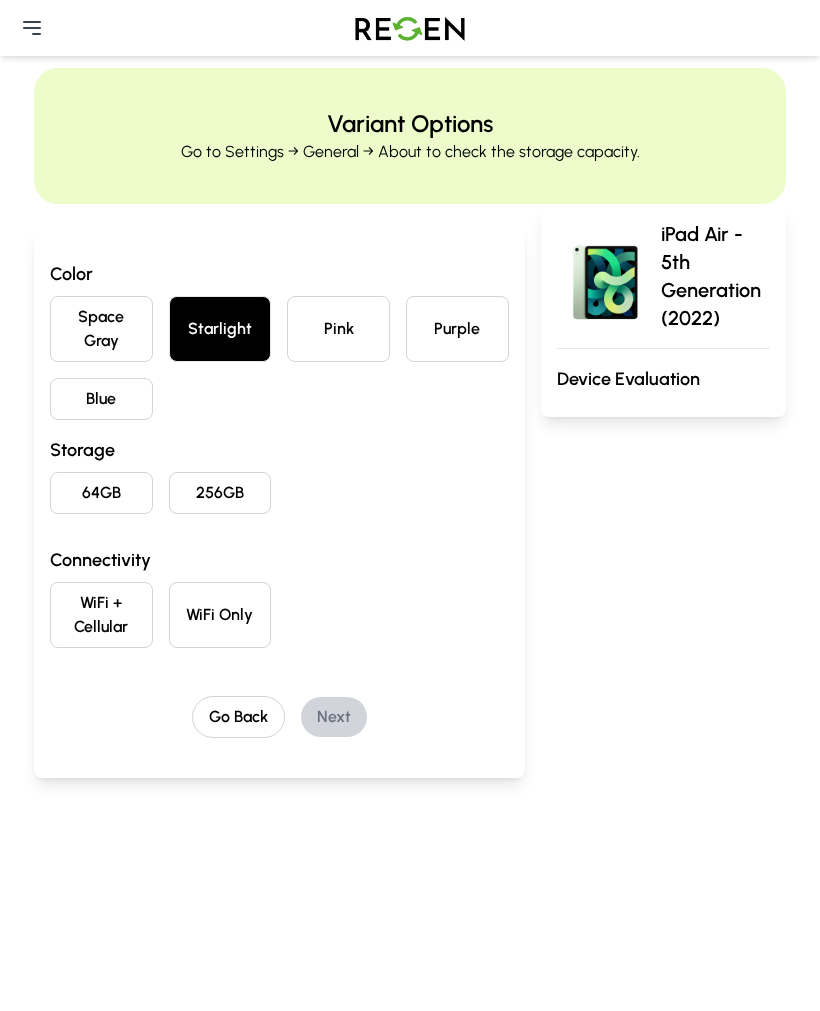 click on "64GB" at bounding box center [101, 493] 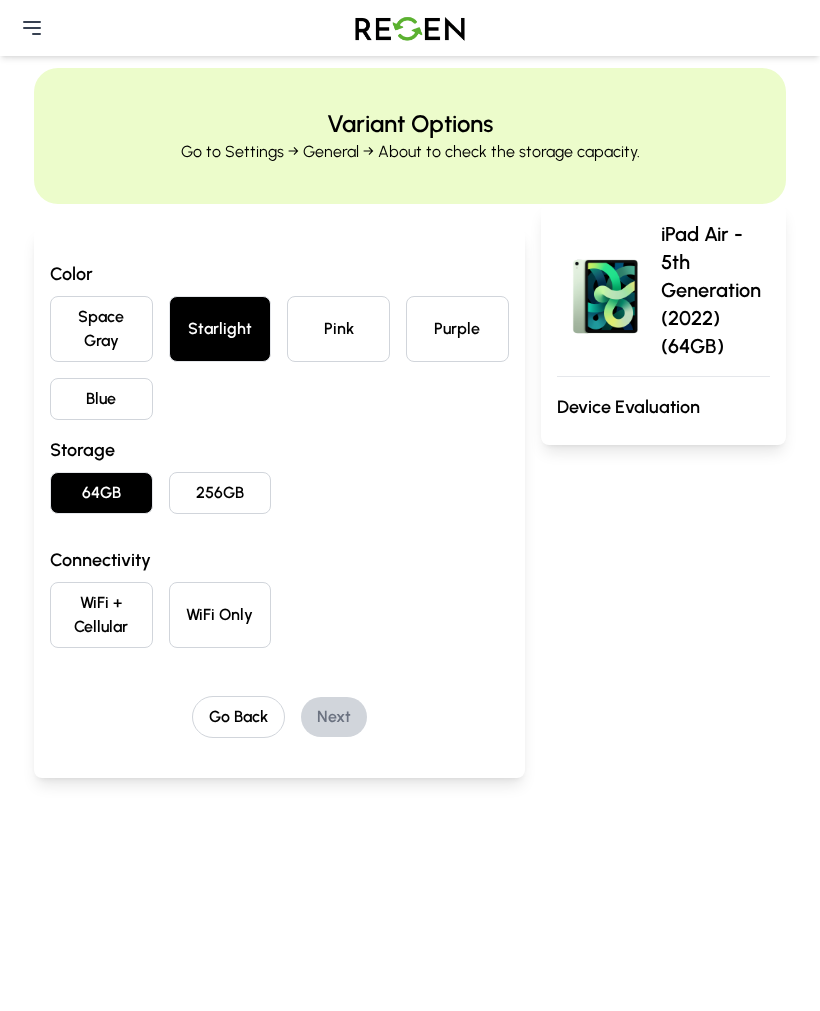 click on "WiFi Only" at bounding box center (220, 615) 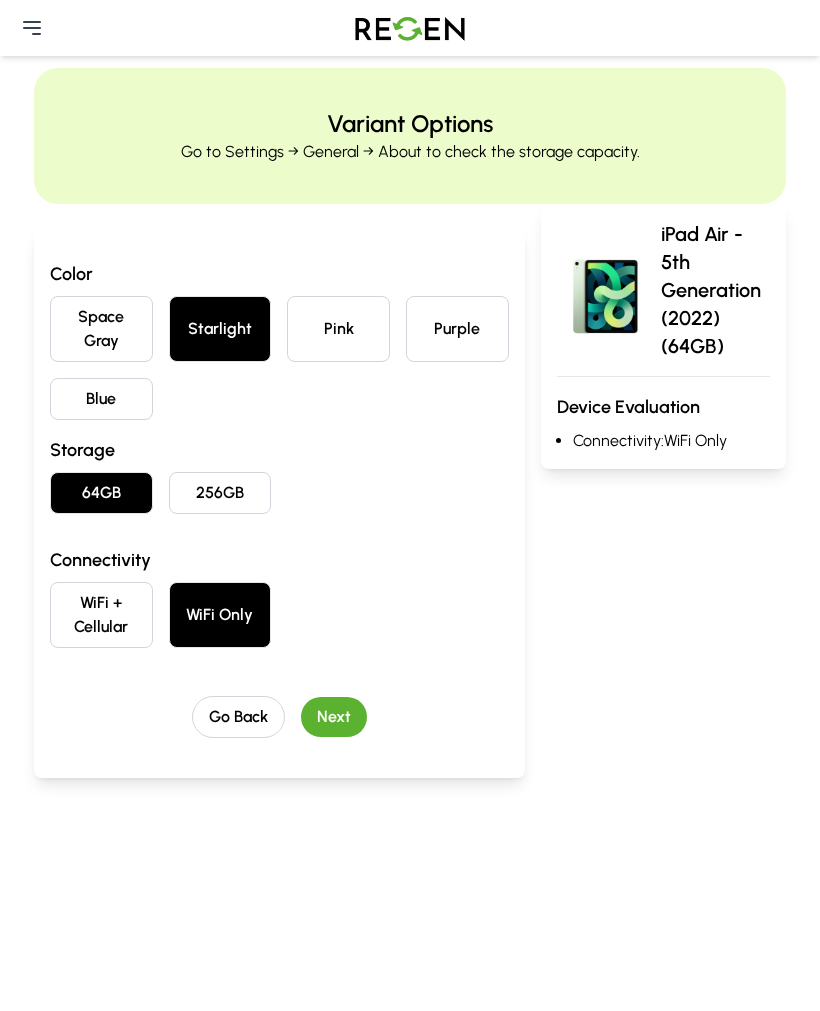 click on "Next" at bounding box center [334, 717] 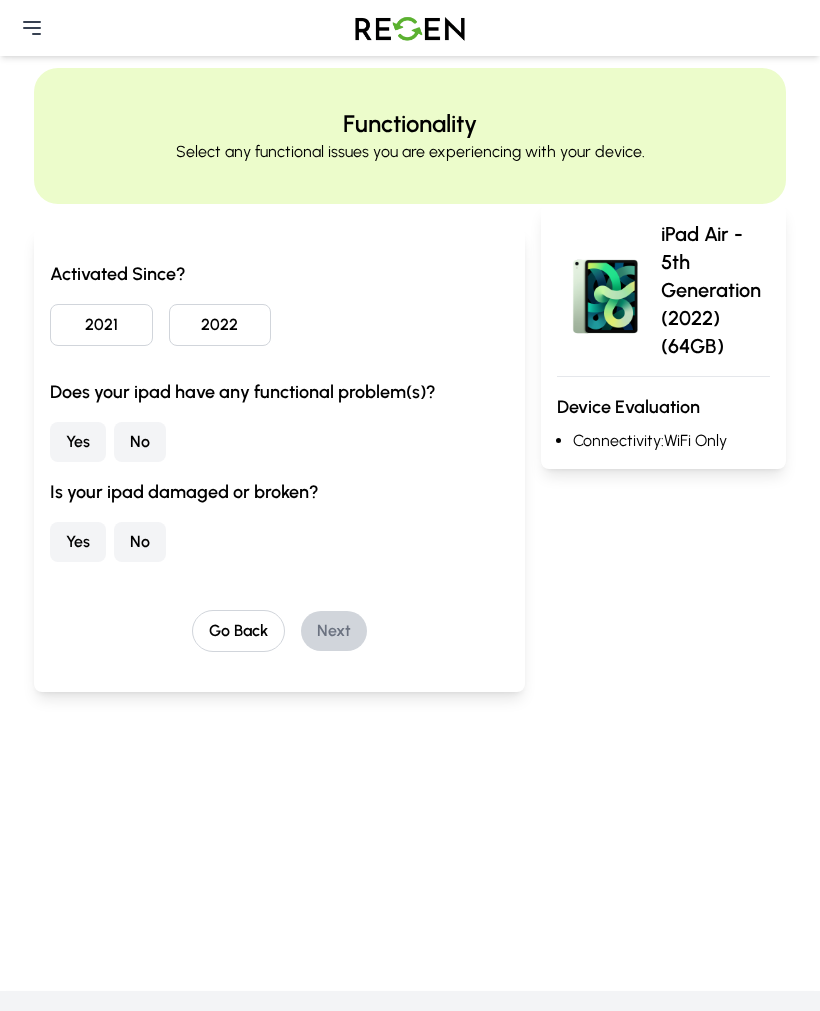 click on "2022" at bounding box center (220, 325) 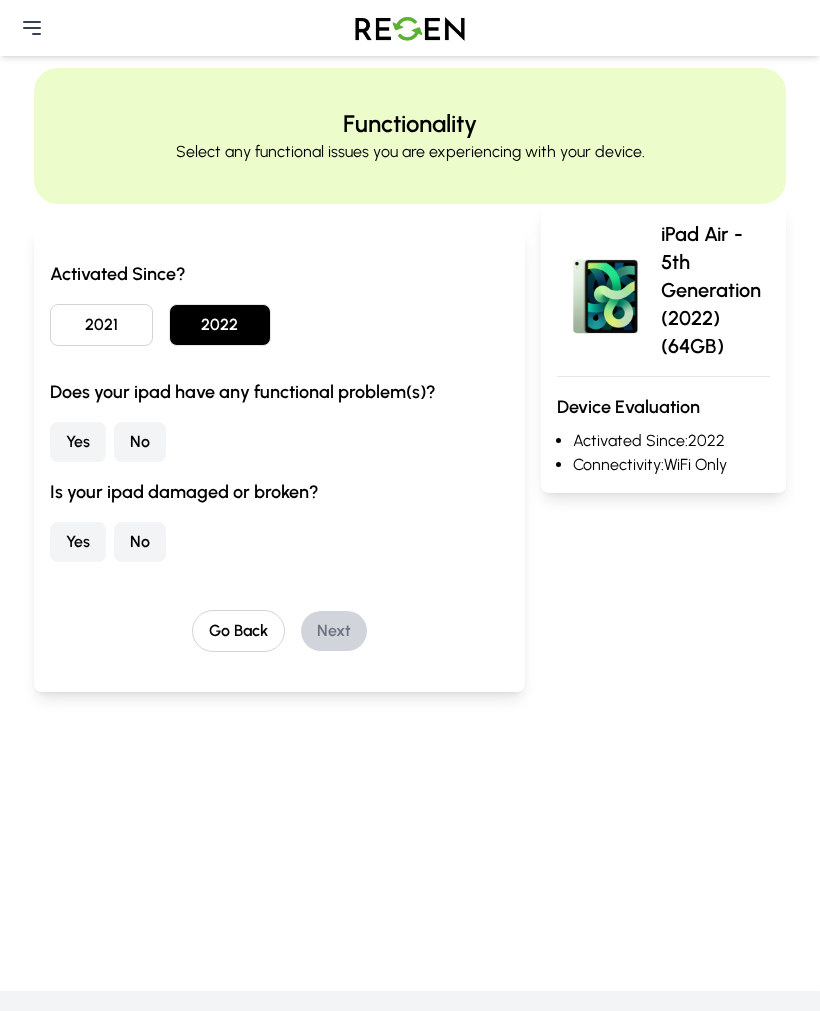 click on "No" at bounding box center [140, 442] 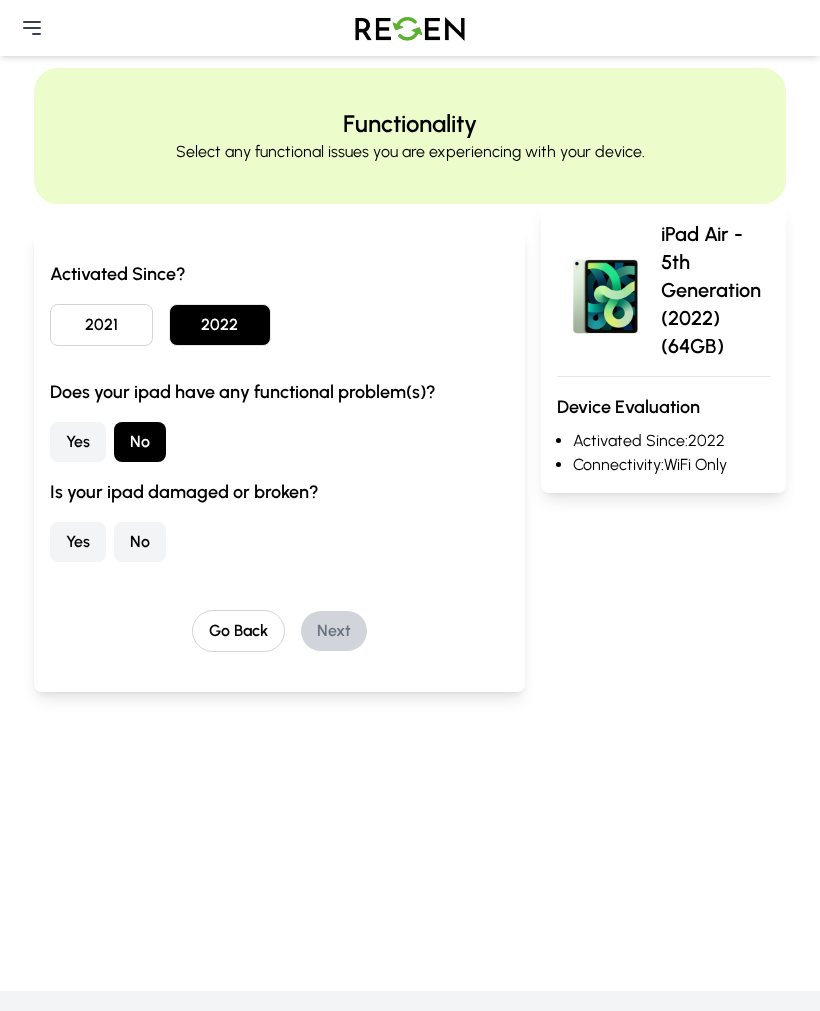 click on "No" at bounding box center [140, 542] 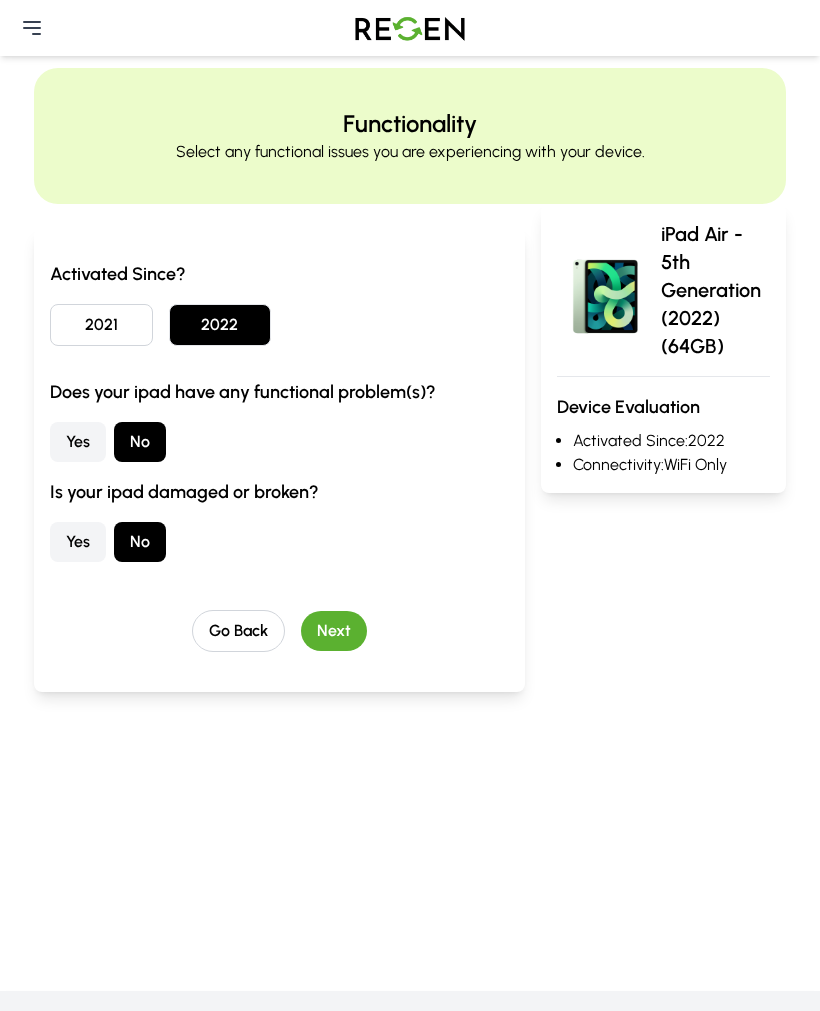 click on "Next" at bounding box center [334, 631] 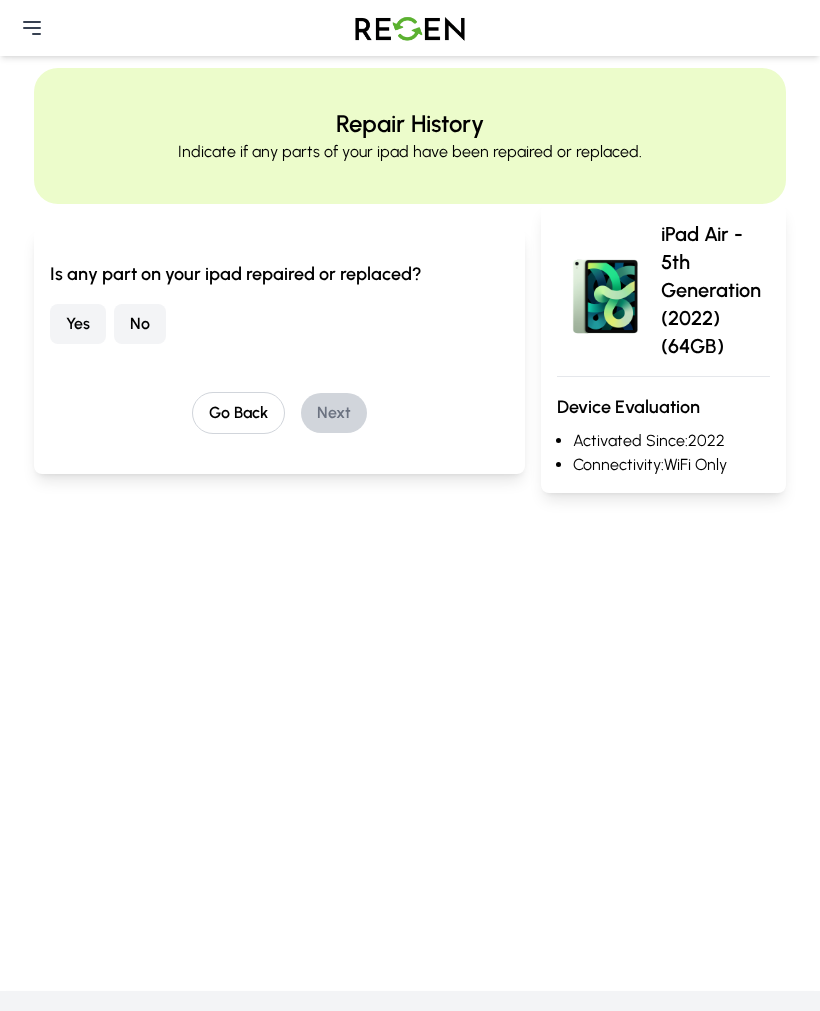 click on "No" at bounding box center (140, 324) 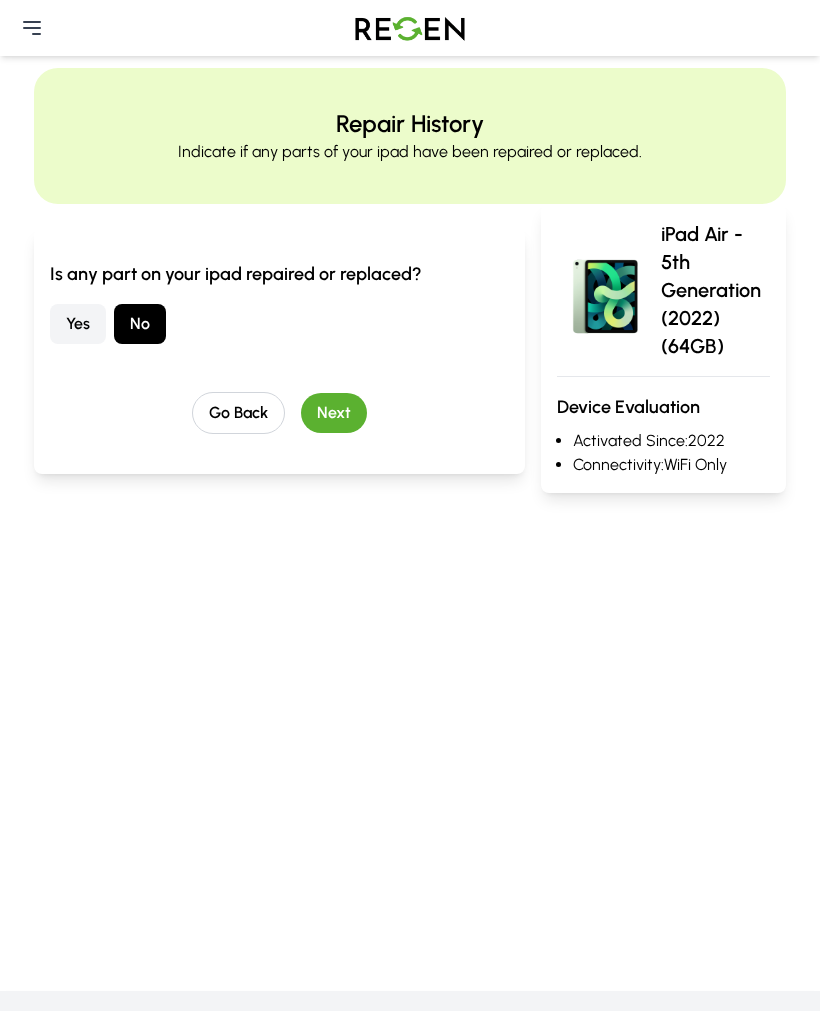 click on "Next" at bounding box center [334, 413] 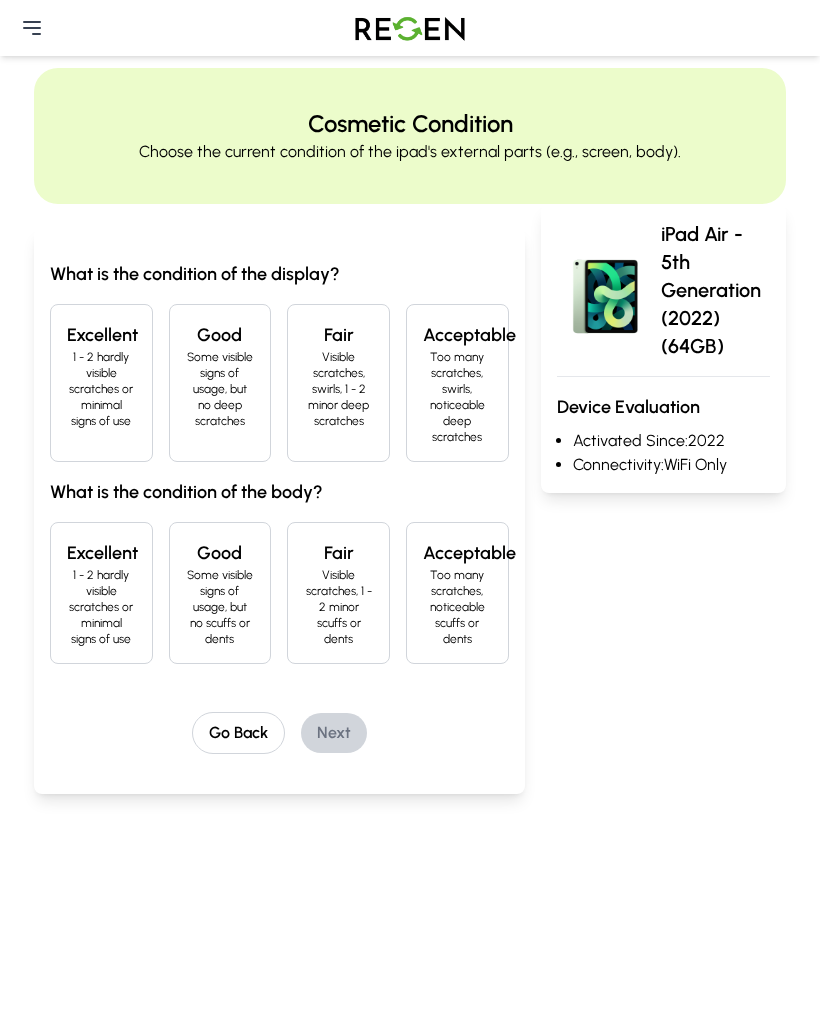 click on "1 - 2 hardly visible scratches or minimal signs of use" at bounding box center (101, 389) 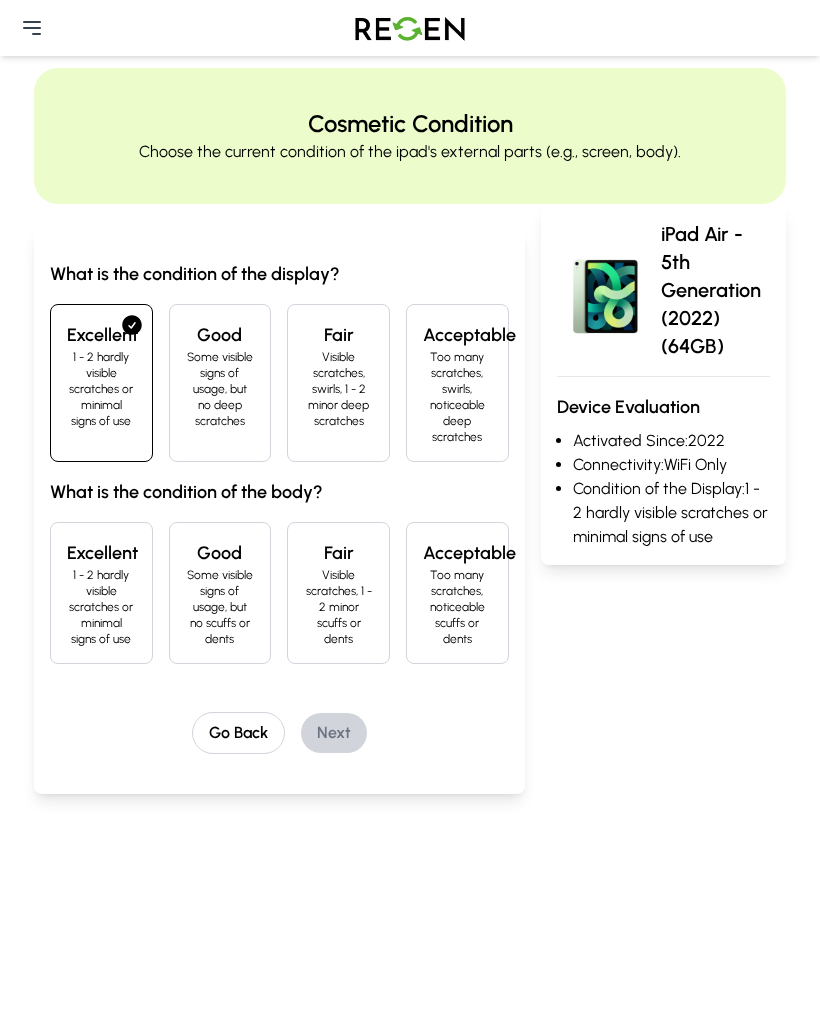 click on "Some visible signs of usage, but no scuffs or dents" at bounding box center [220, 607] 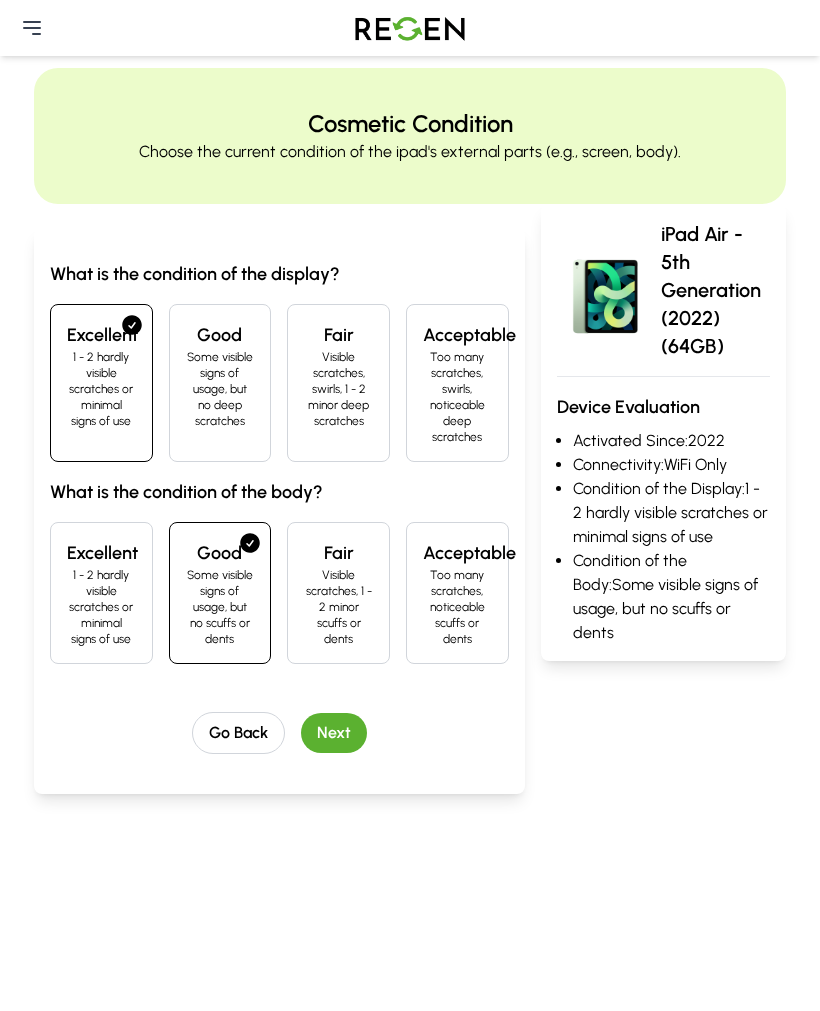 click on "Next" at bounding box center [334, 733] 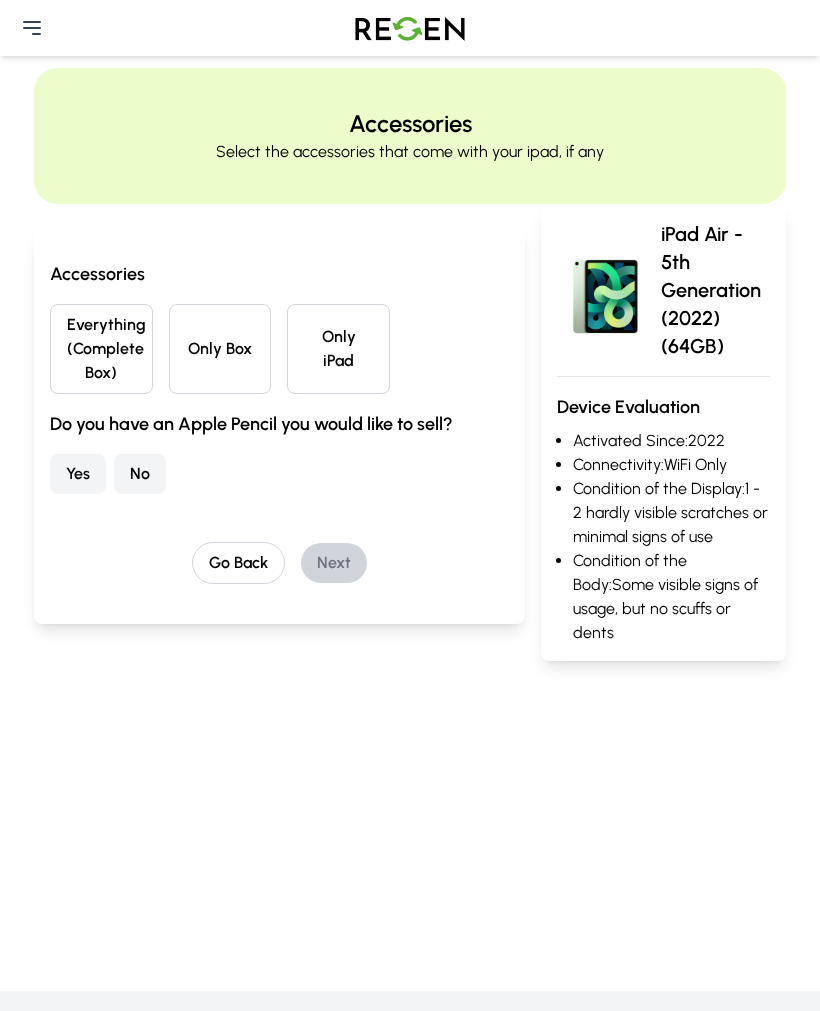 click on "Everything (Complete Box)" at bounding box center (101, 349) 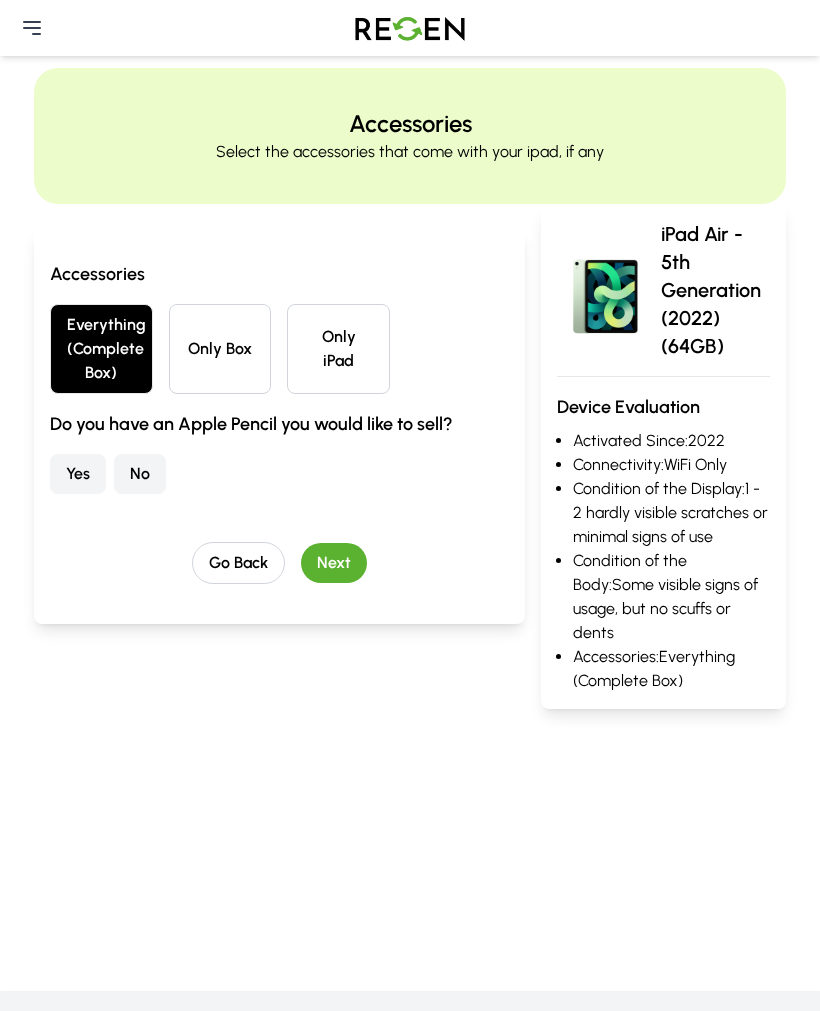 click on "Next" at bounding box center (334, 563) 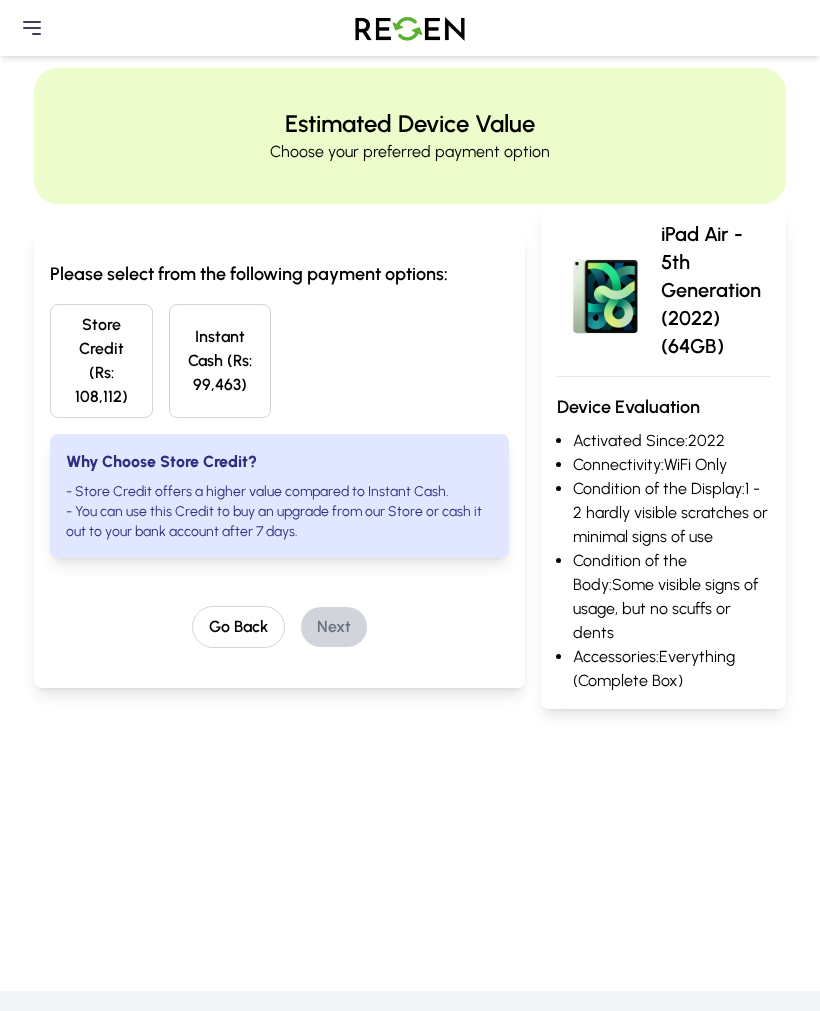 click on "Need Help?" at bounding box center [410, 28] 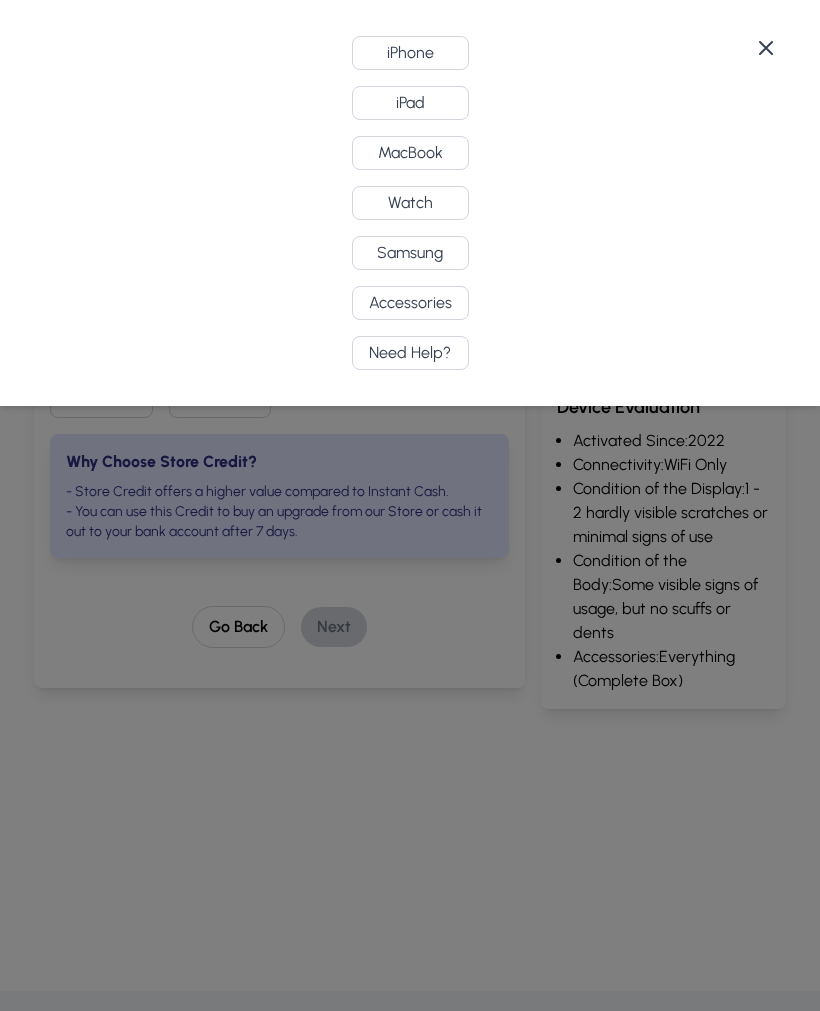 click on "iPhone" at bounding box center [410, 53] 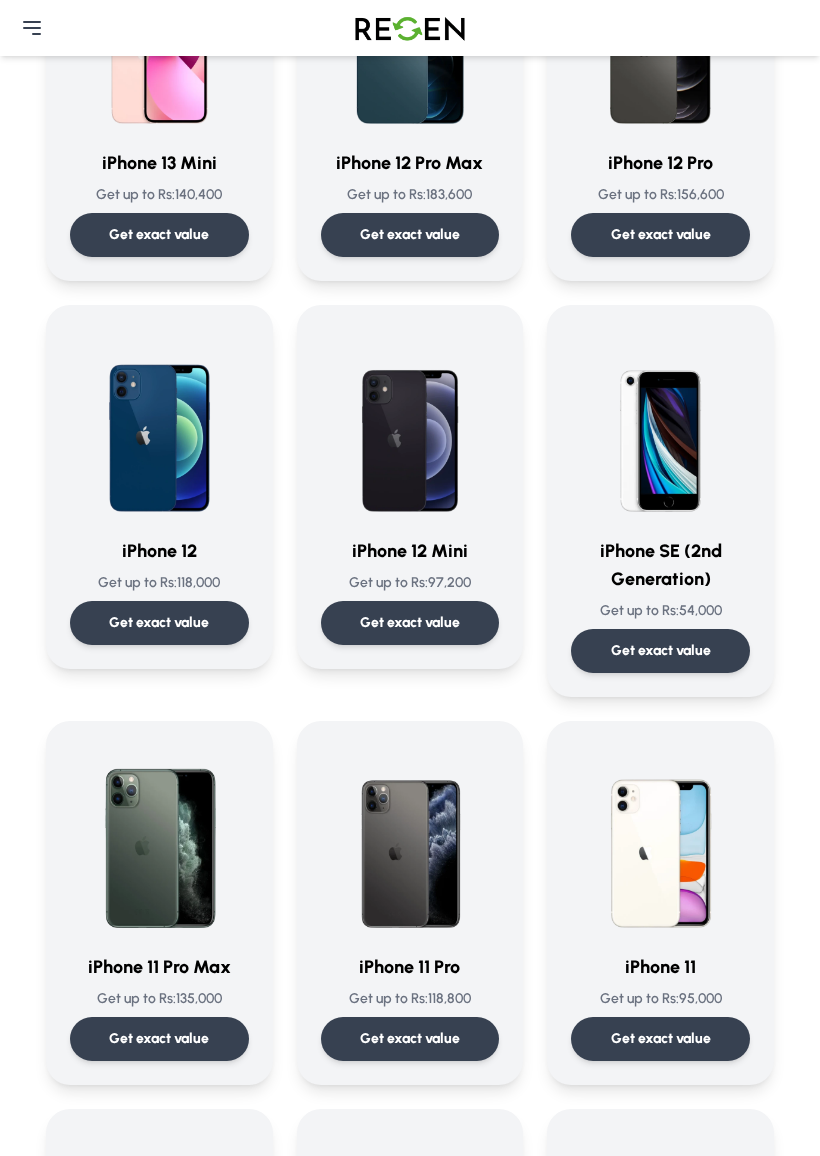 scroll, scrollTop: 1902, scrollLeft: 0, axis: vertical 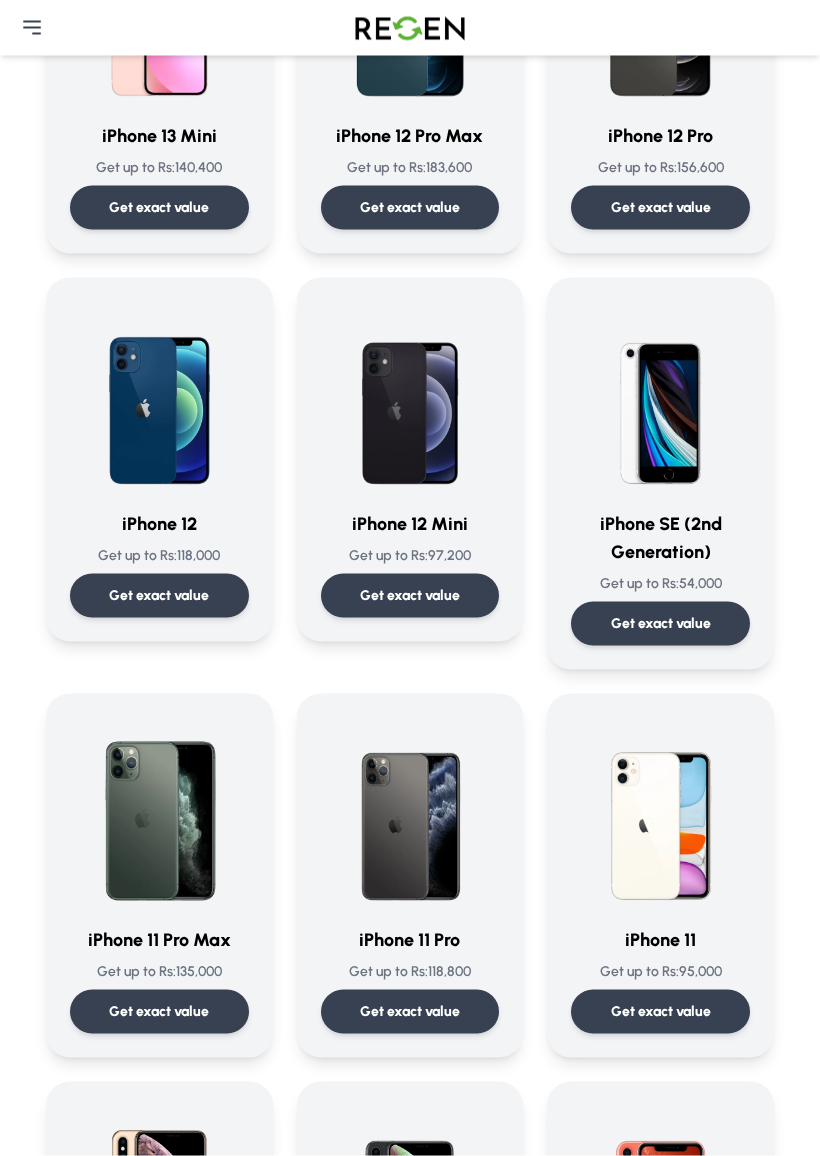 click at bounding box center [159, 398] 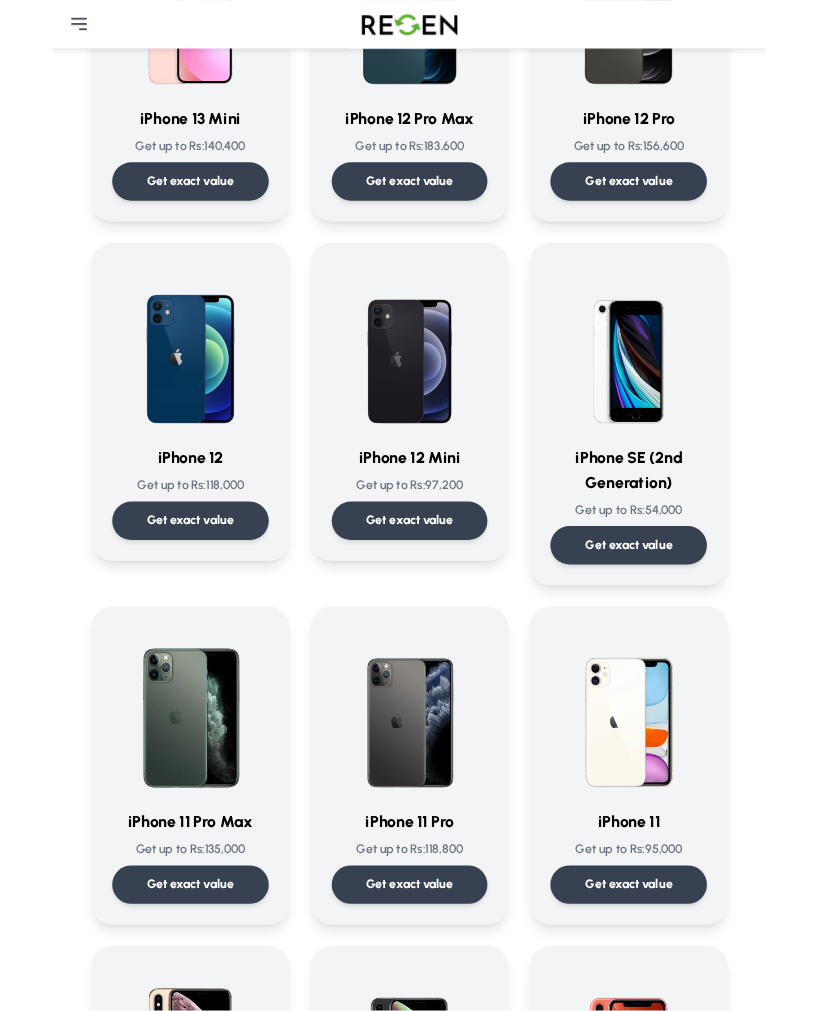 scroll, scrollTop: 0, scrollLeft: 0, axis: both 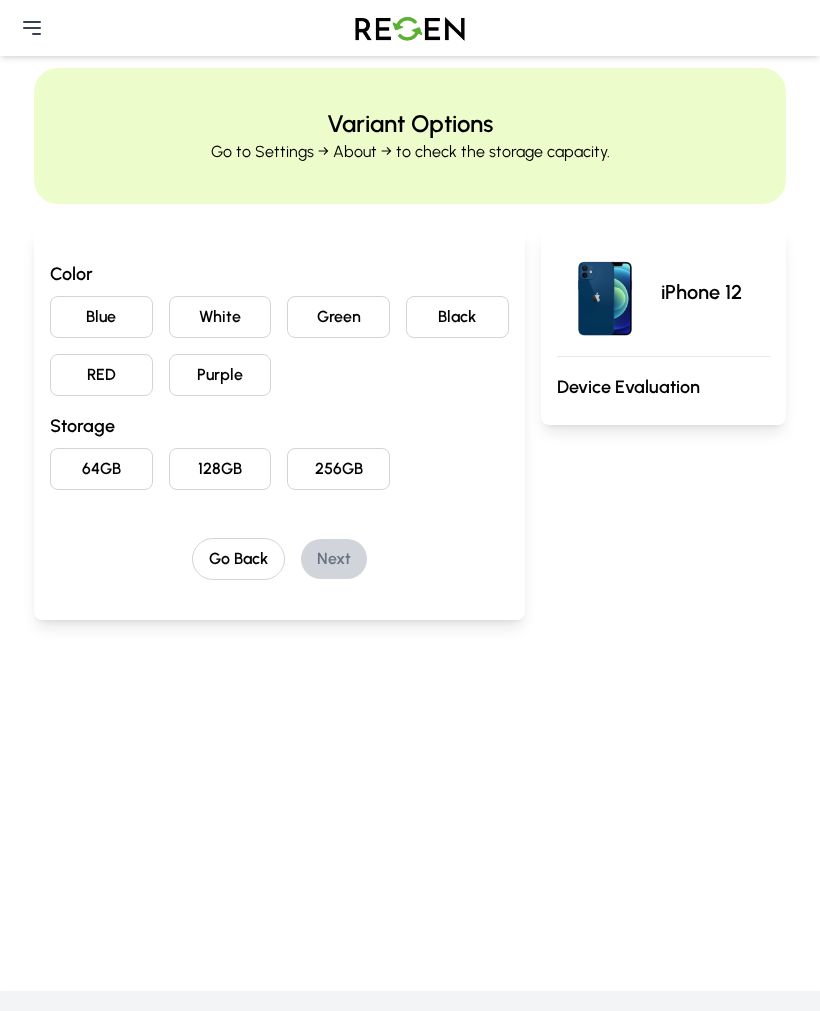 click on "White" at bounding box center (220, 317) 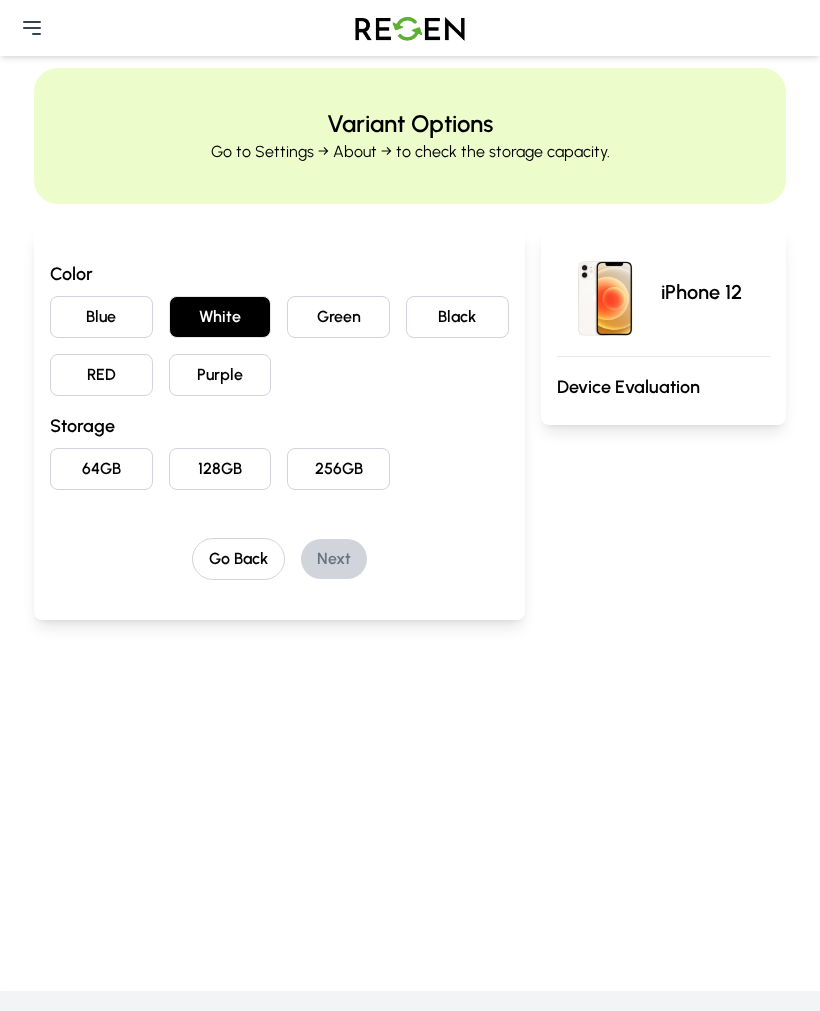 click on "64GB" at bounding box center [101, 469] 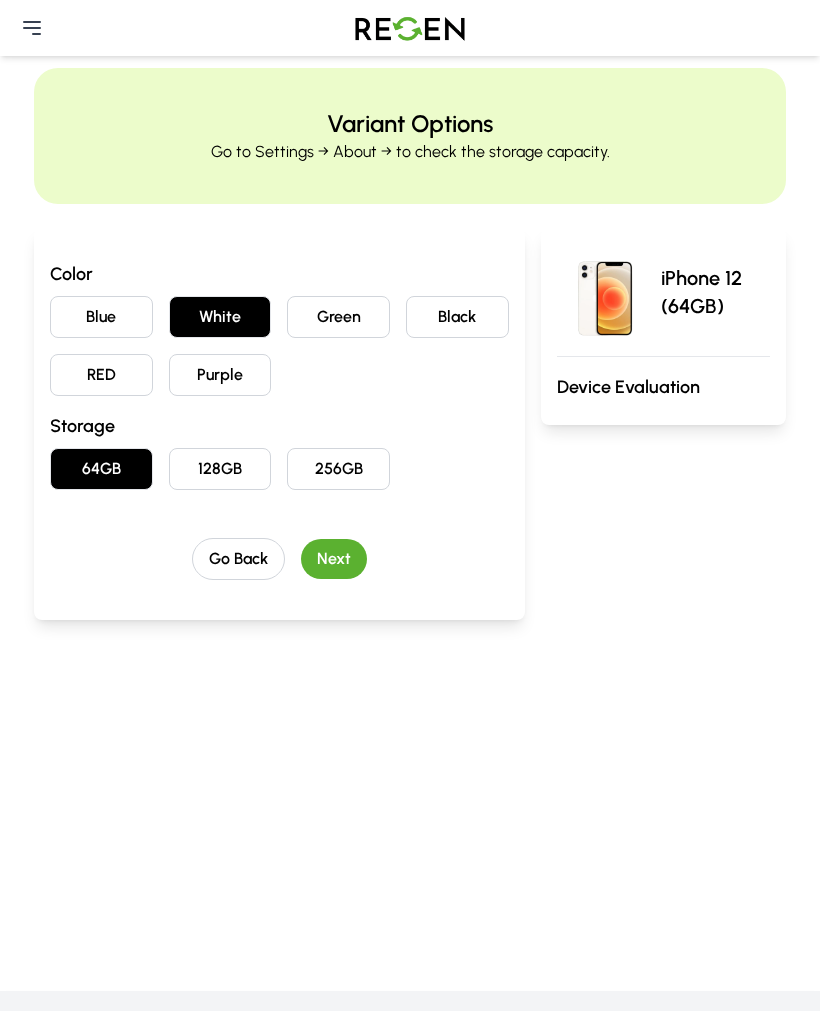 click on "Next" at bounding box center (334, 559) 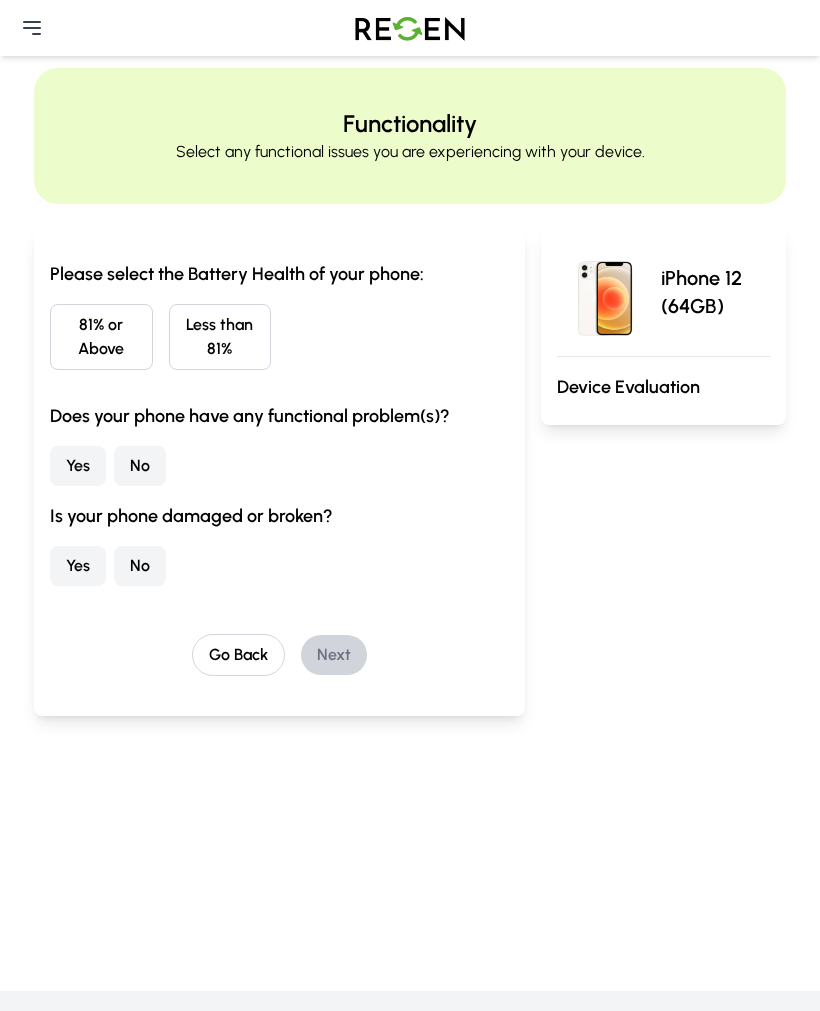 click on "81% or Above" at bounding box center [101, 337] 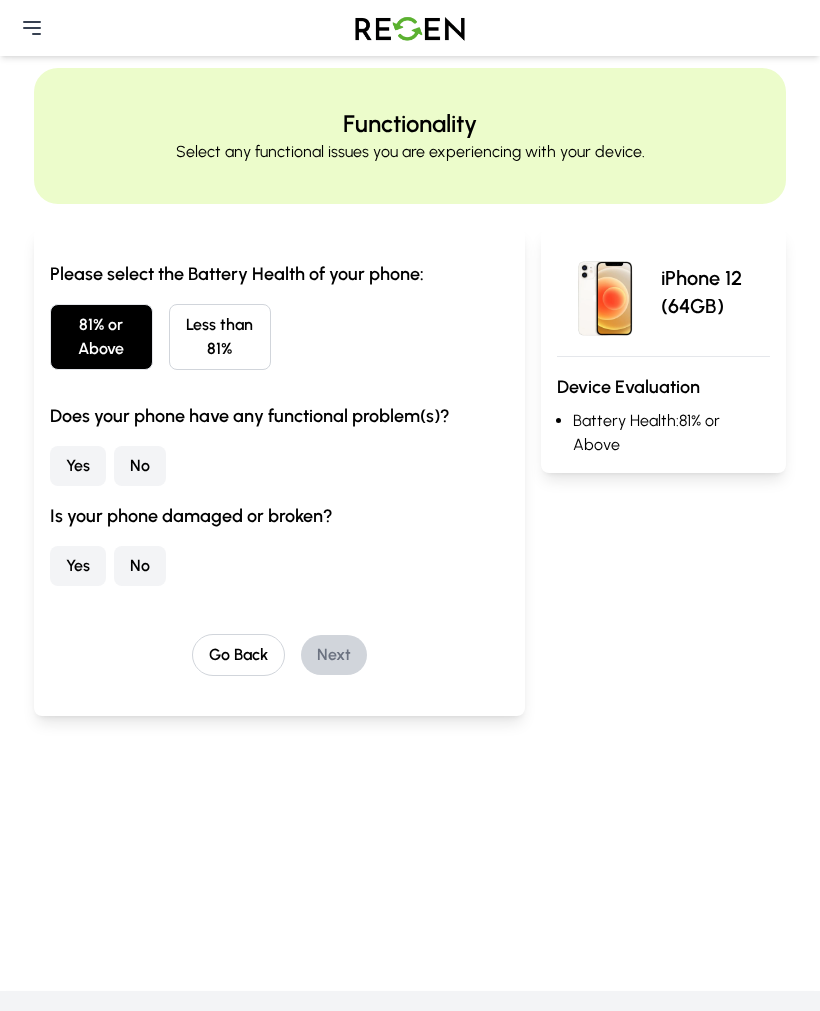 click on "No" at bounding box center (140, 466) 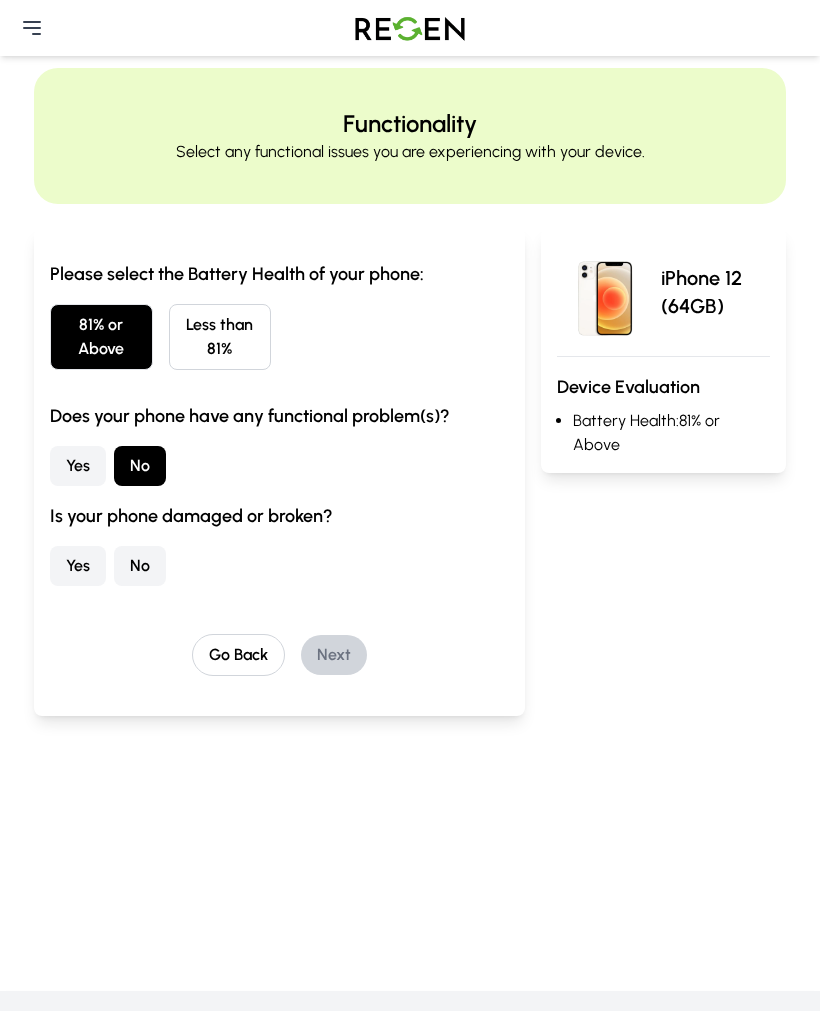 click on "No" at bounding box center (140, 566) 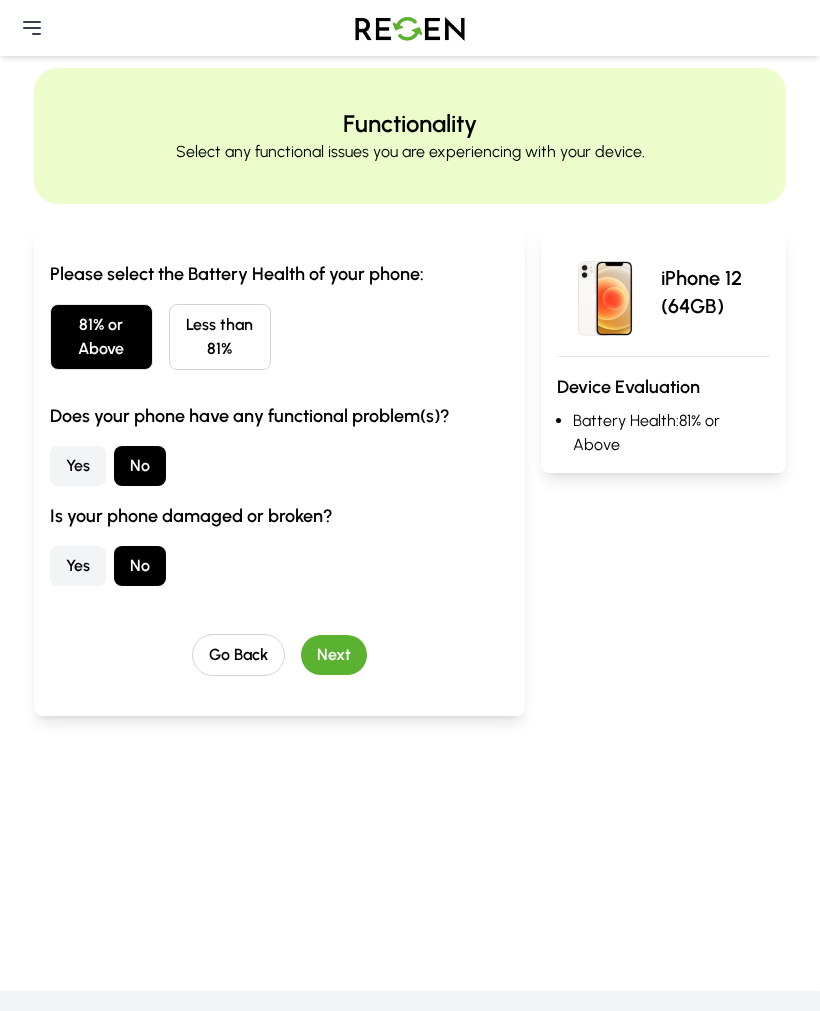 click on "Next" at bounding box center [334, 655] 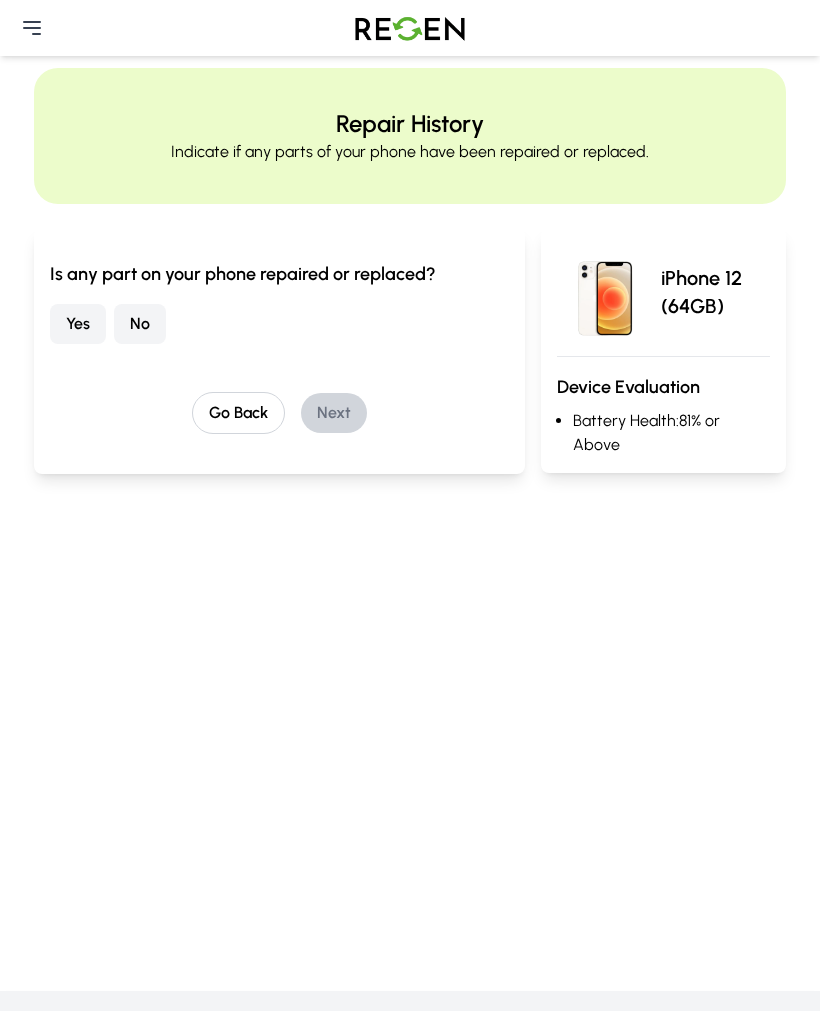 click on "No" at bounding box center (140, 324) 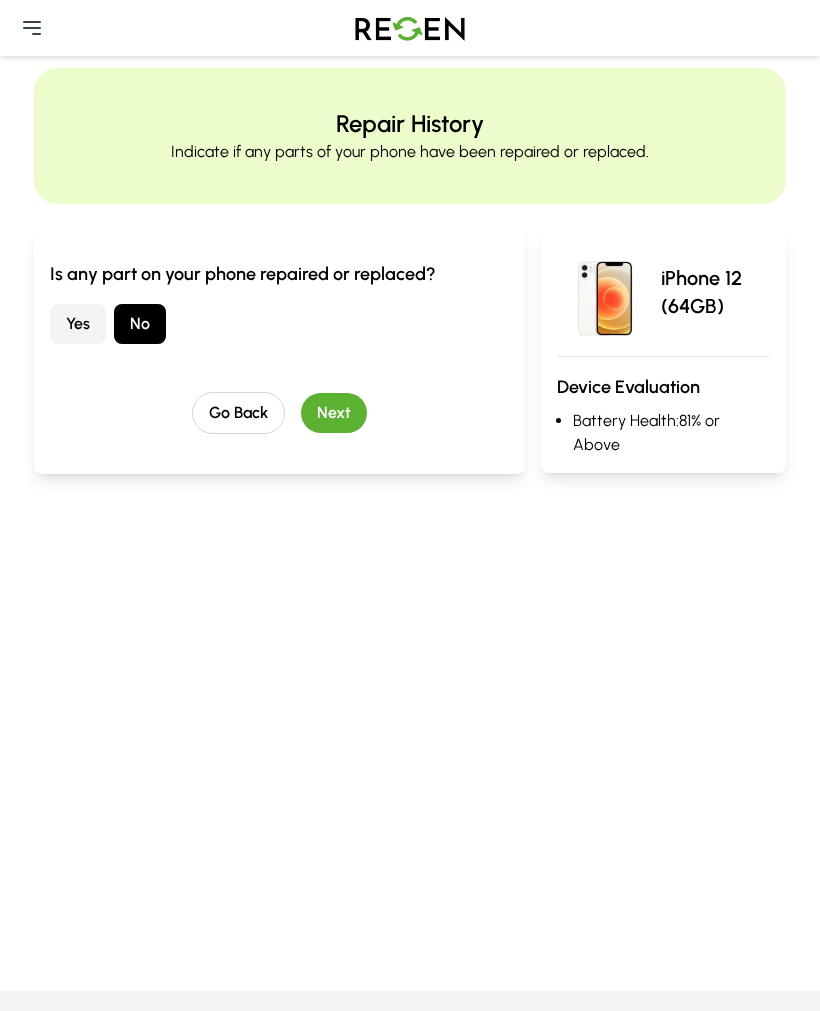 click on "Next" at bounding box center [334, 413] 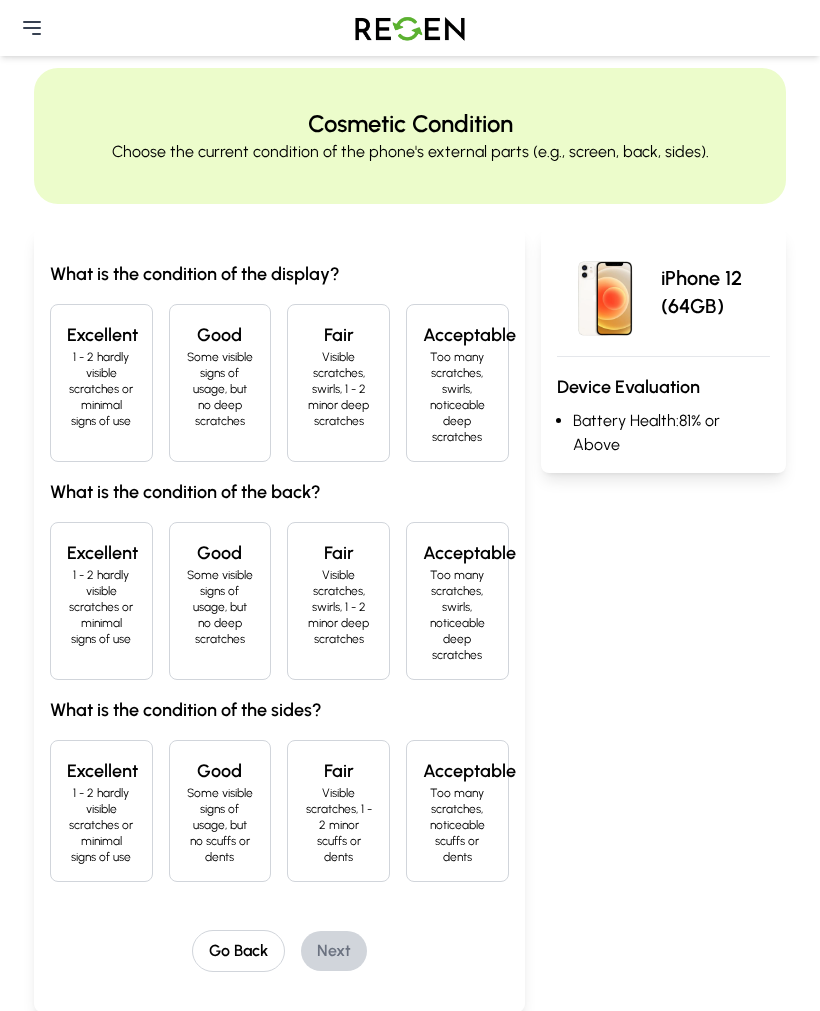 click on "Some visible signs of usage, but no deep scratches" at bounding box center [220, 607] 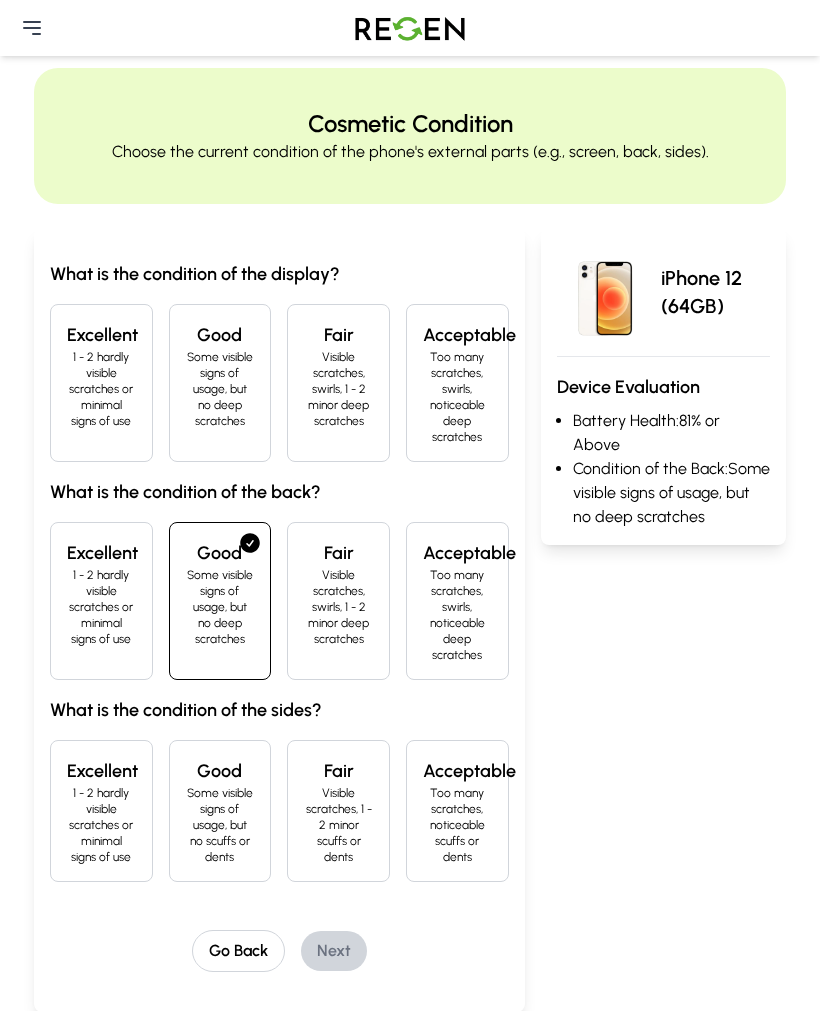 click on "Some visible signs of usage, but no deep scratches" at bounding box center [220, 389] 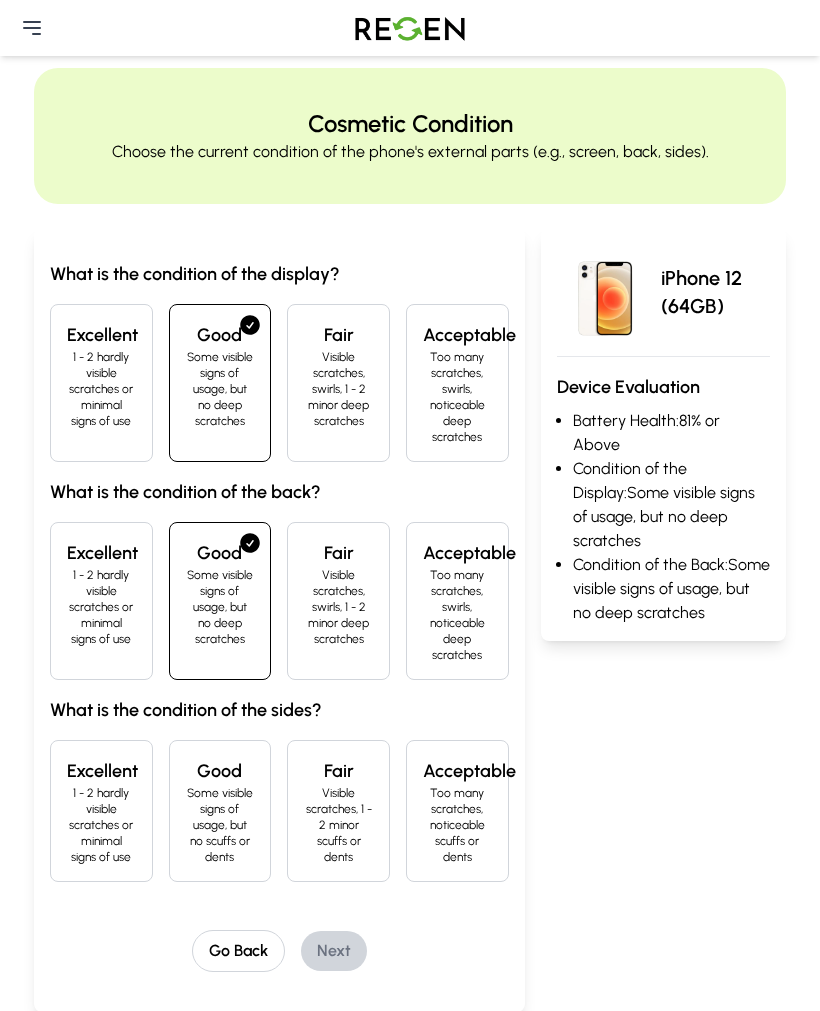 click on "Some visible signs of usage, but no scuffs or dents" at bounding box center [220, 825] 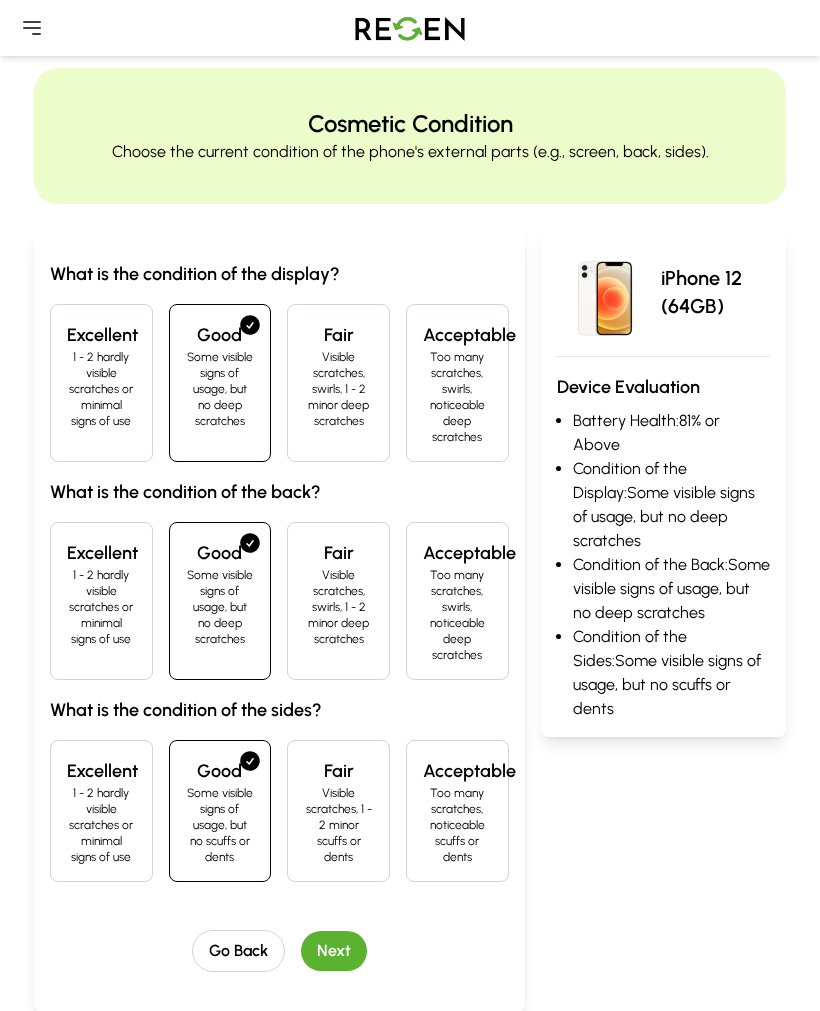 click on "Next" at bounding box center (334, 951) 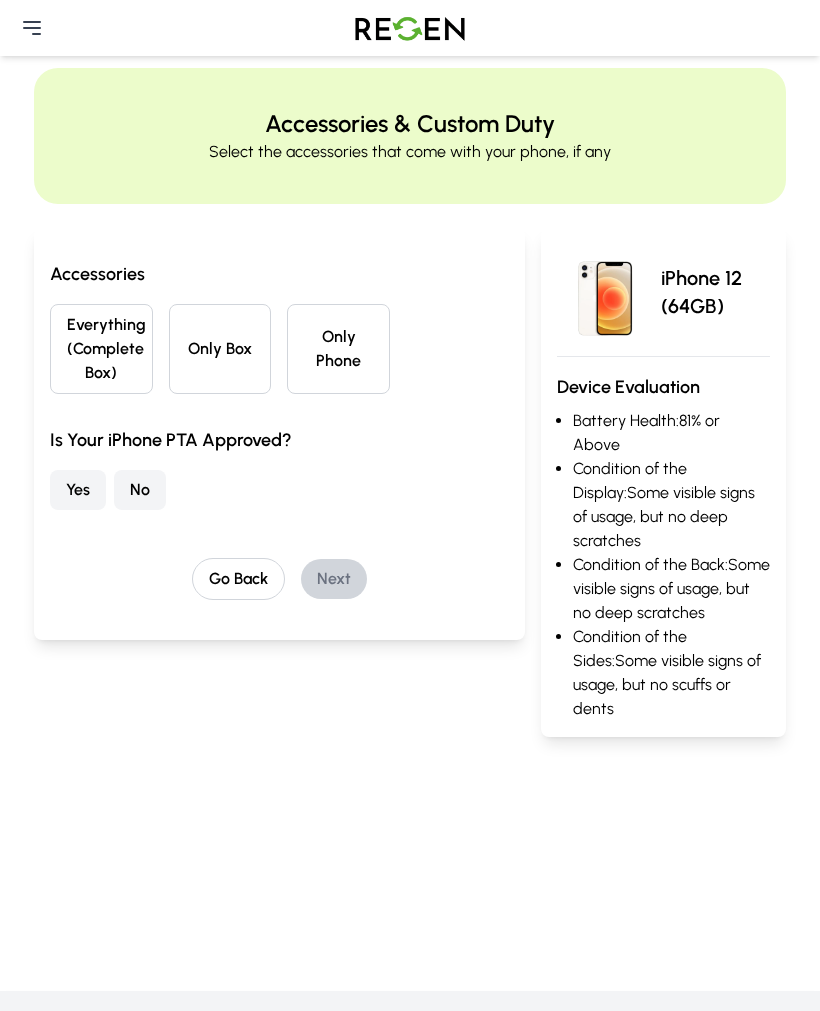 click on "Everything (Complete Box)" at bounding box center [101, 349] 